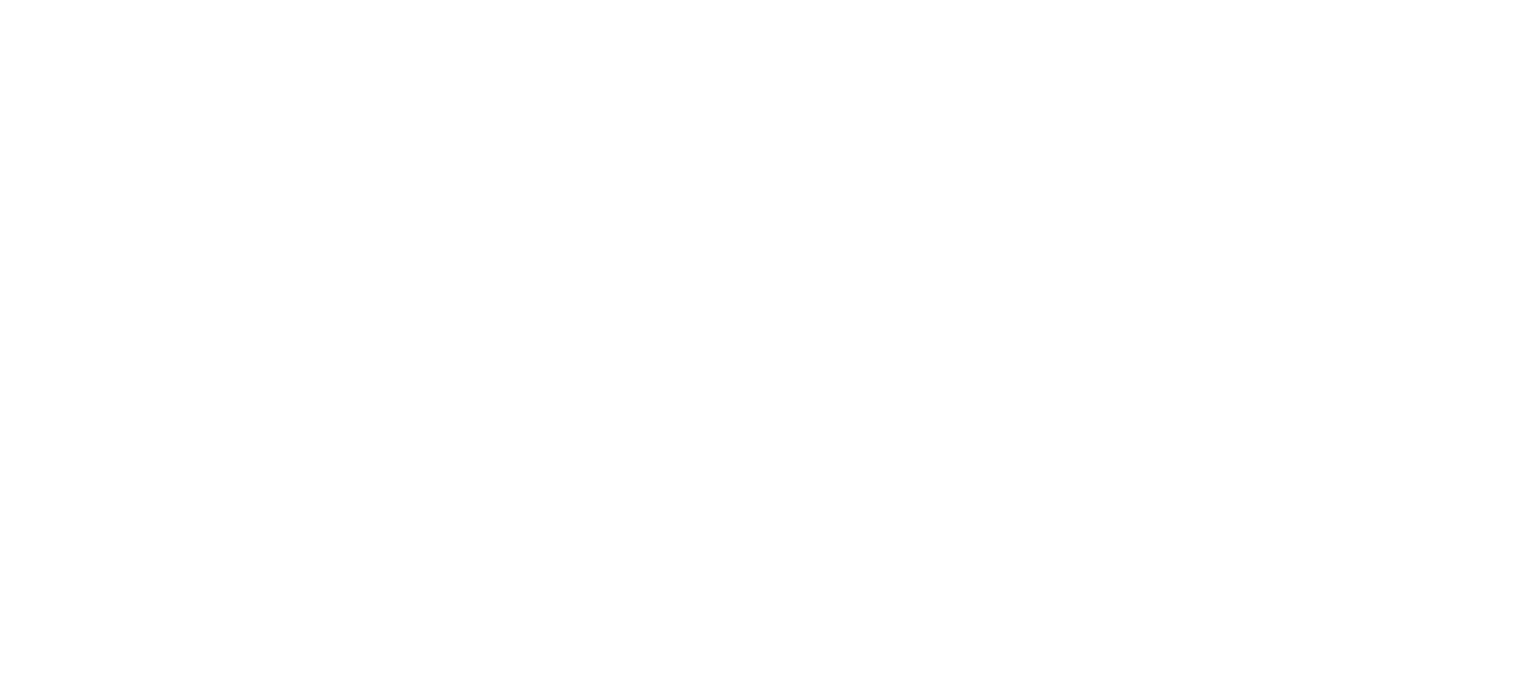 scroll, scrollTop: 0, scrollLeft: 0, axis: both 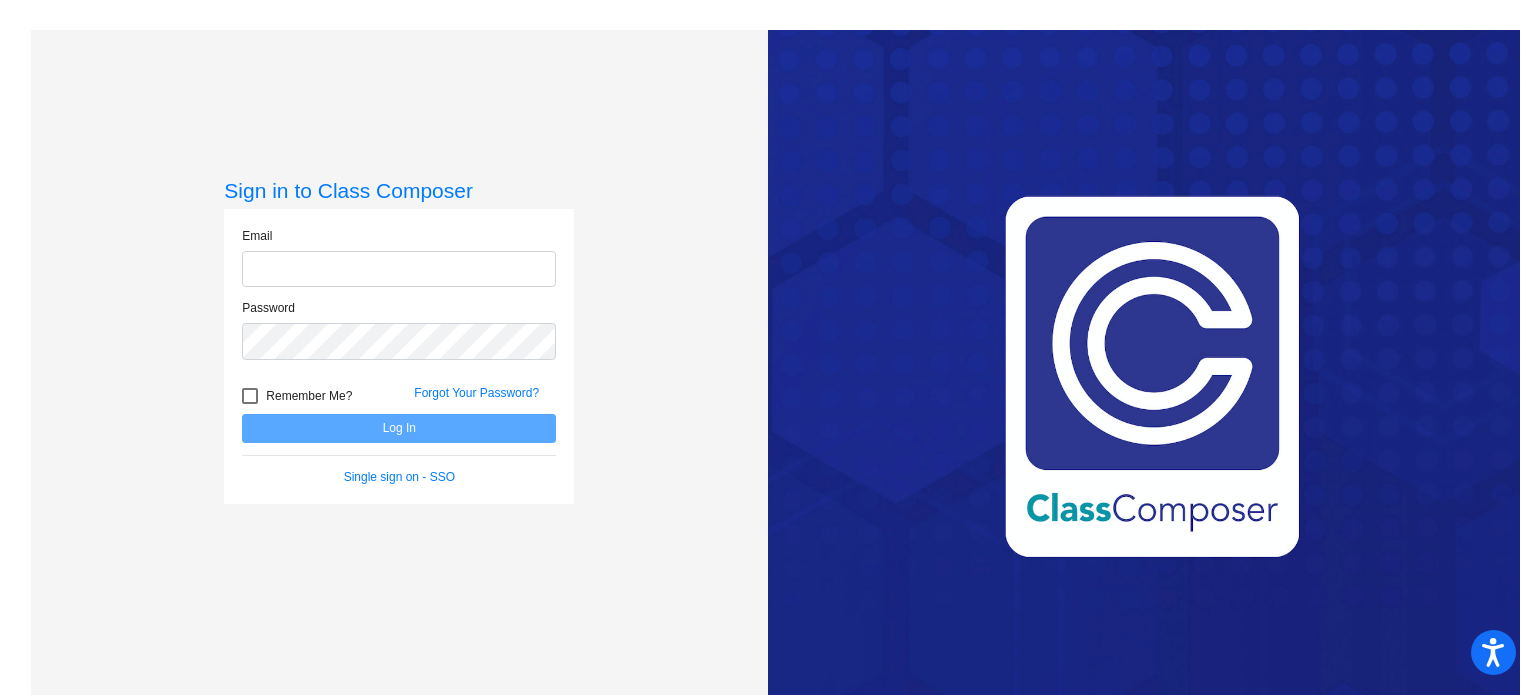 type on "[EMAIL_ADDRESS][DOMAIN_NAME]" 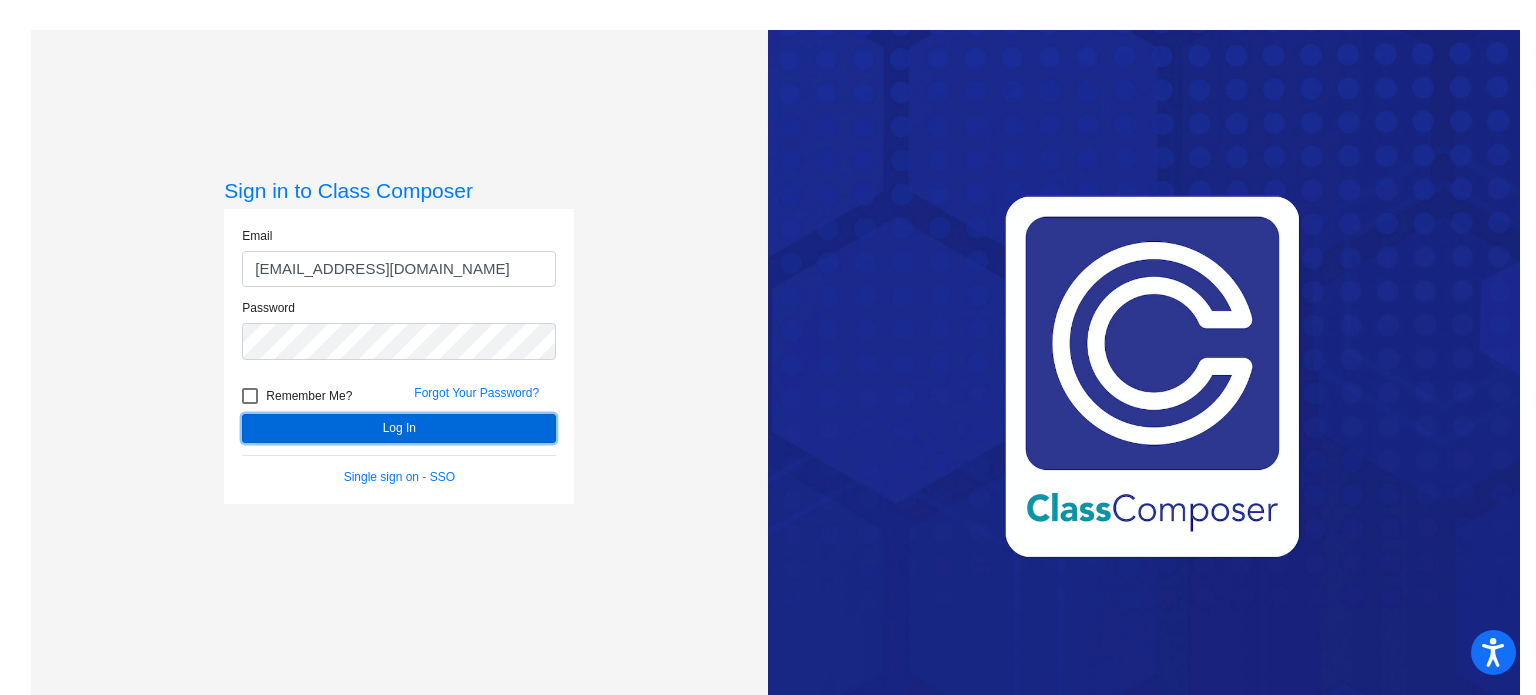 click on "Log In" 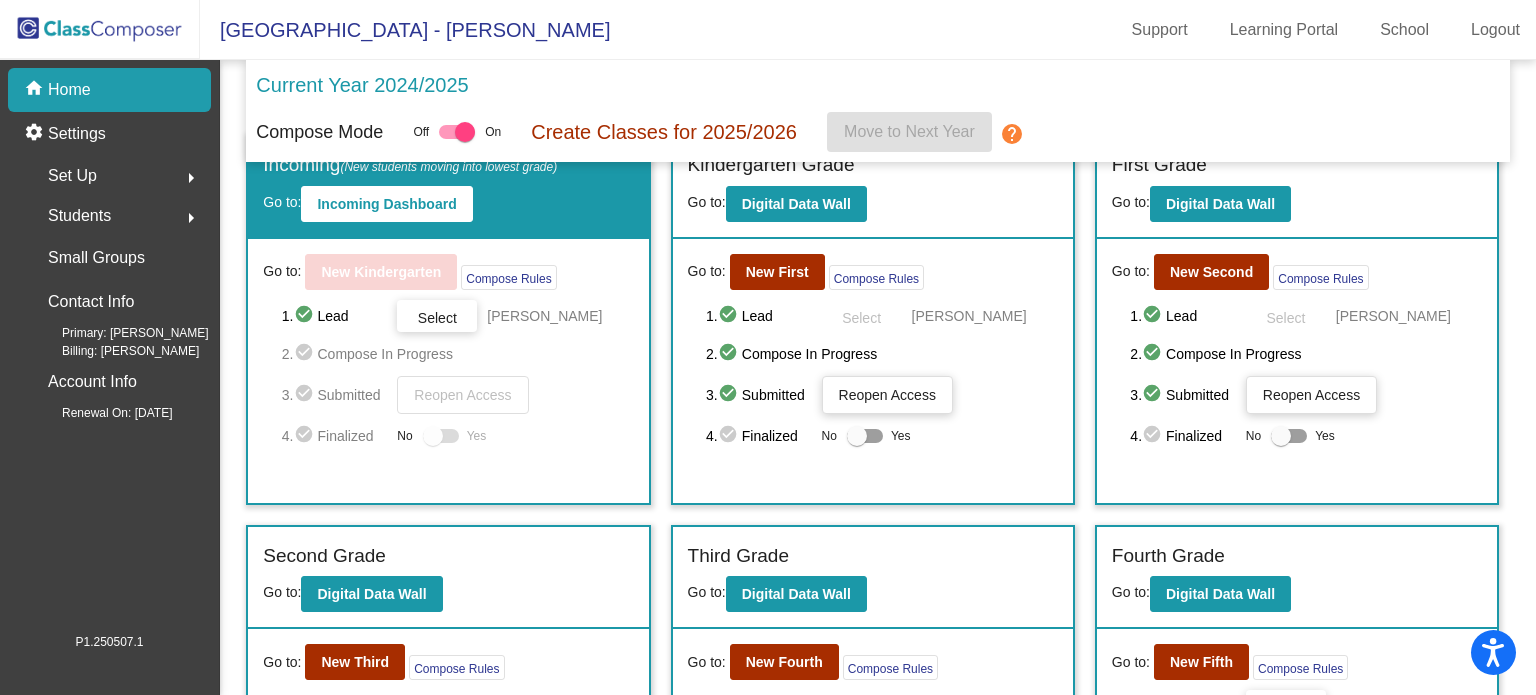 scroll, scrollTop: 39, scrollLeft: 0, axis: vertical 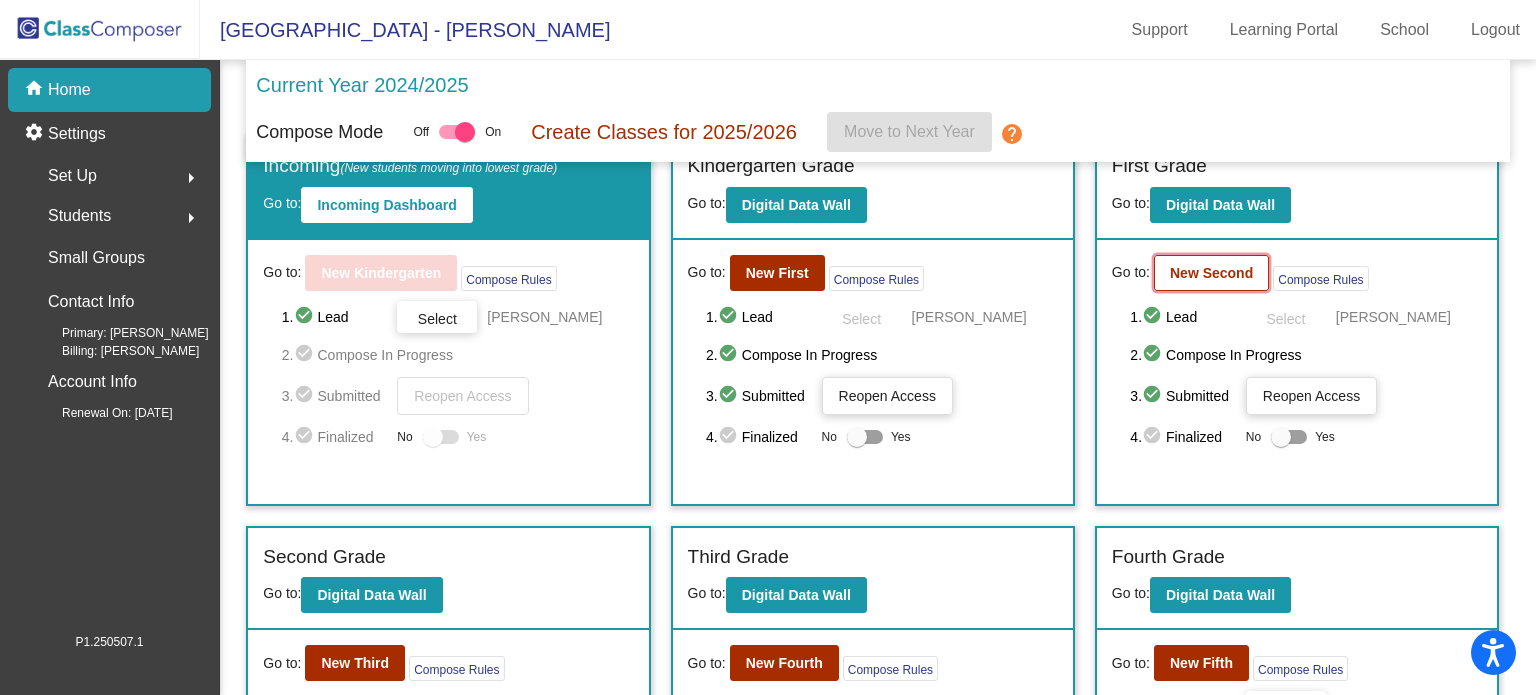 click on "New Second" 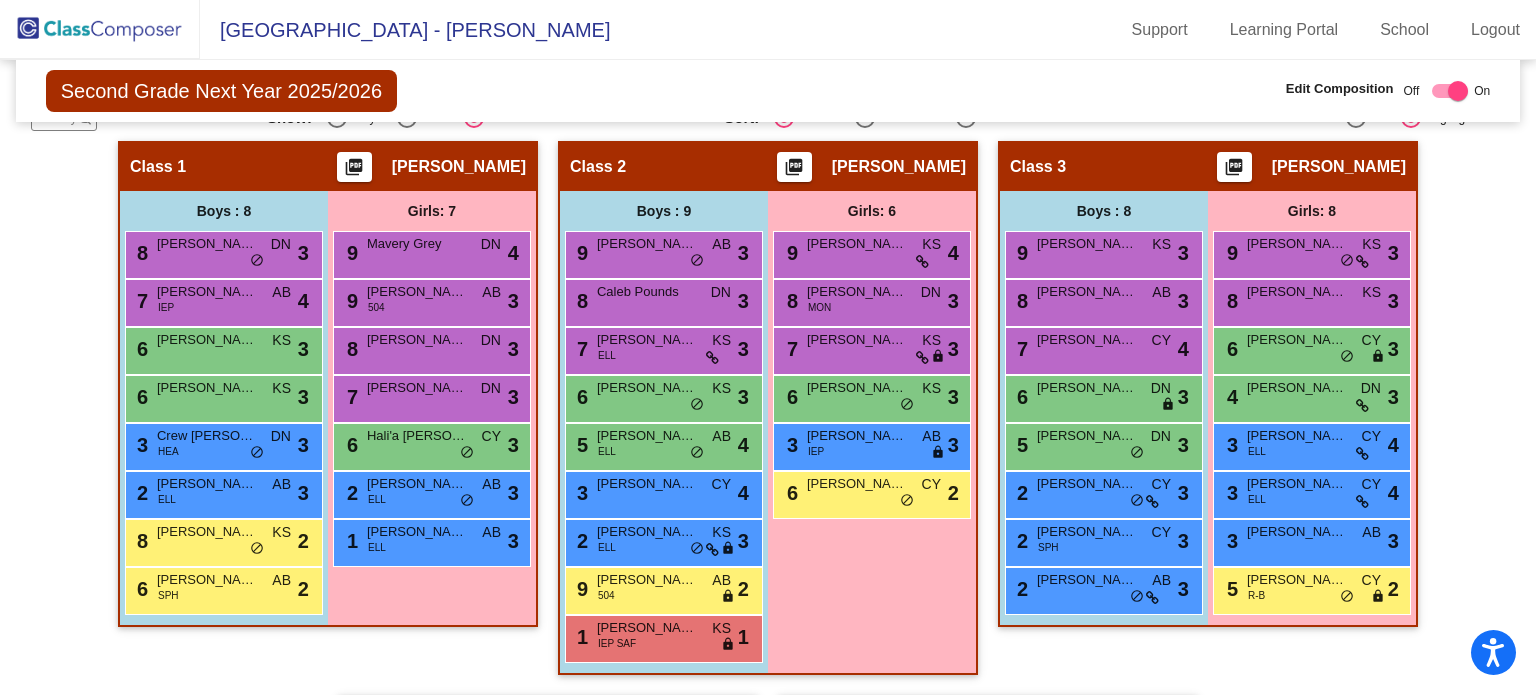 scroll, scrollTop: 421, scrollLeft: 0, axis: vertical 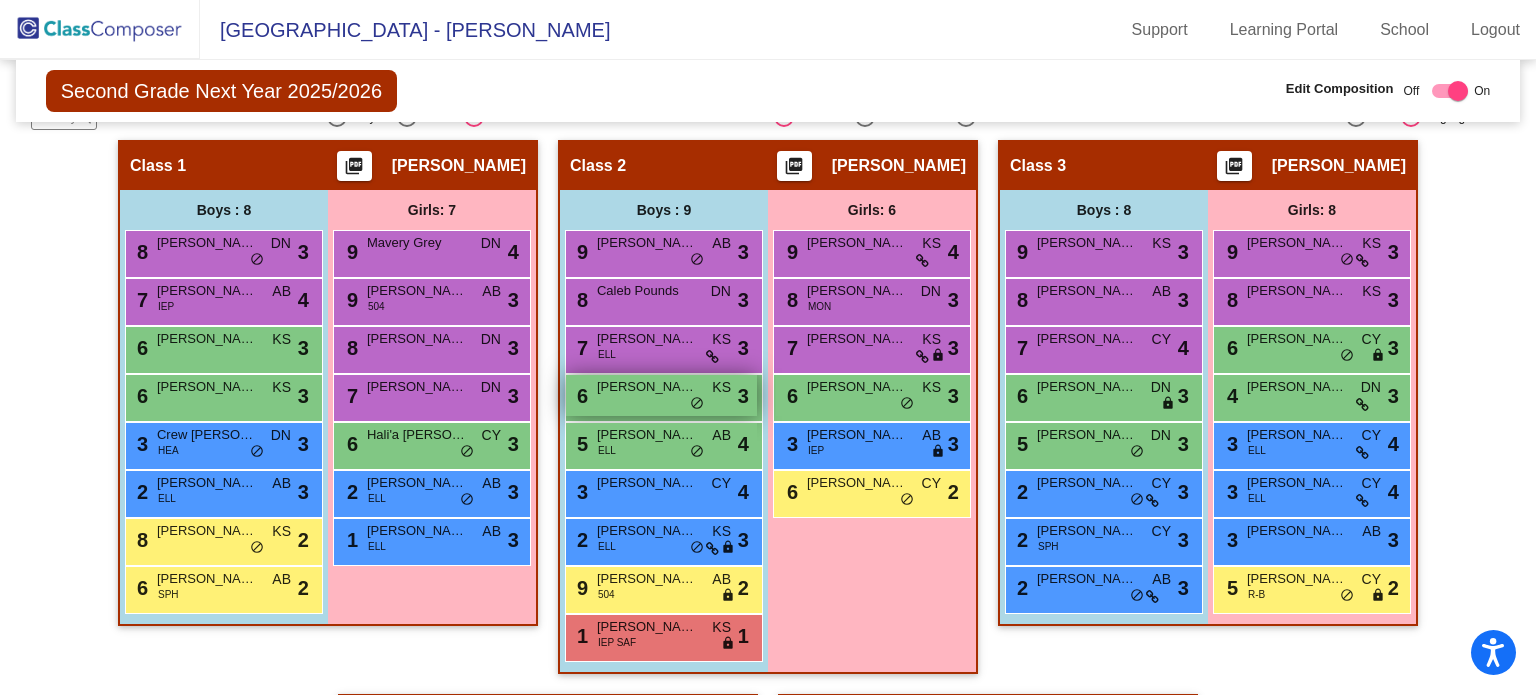 click on "6 [PERSON_NAME] KS lock do_not_disturb_alt 3" at bounding box center (661, 395) 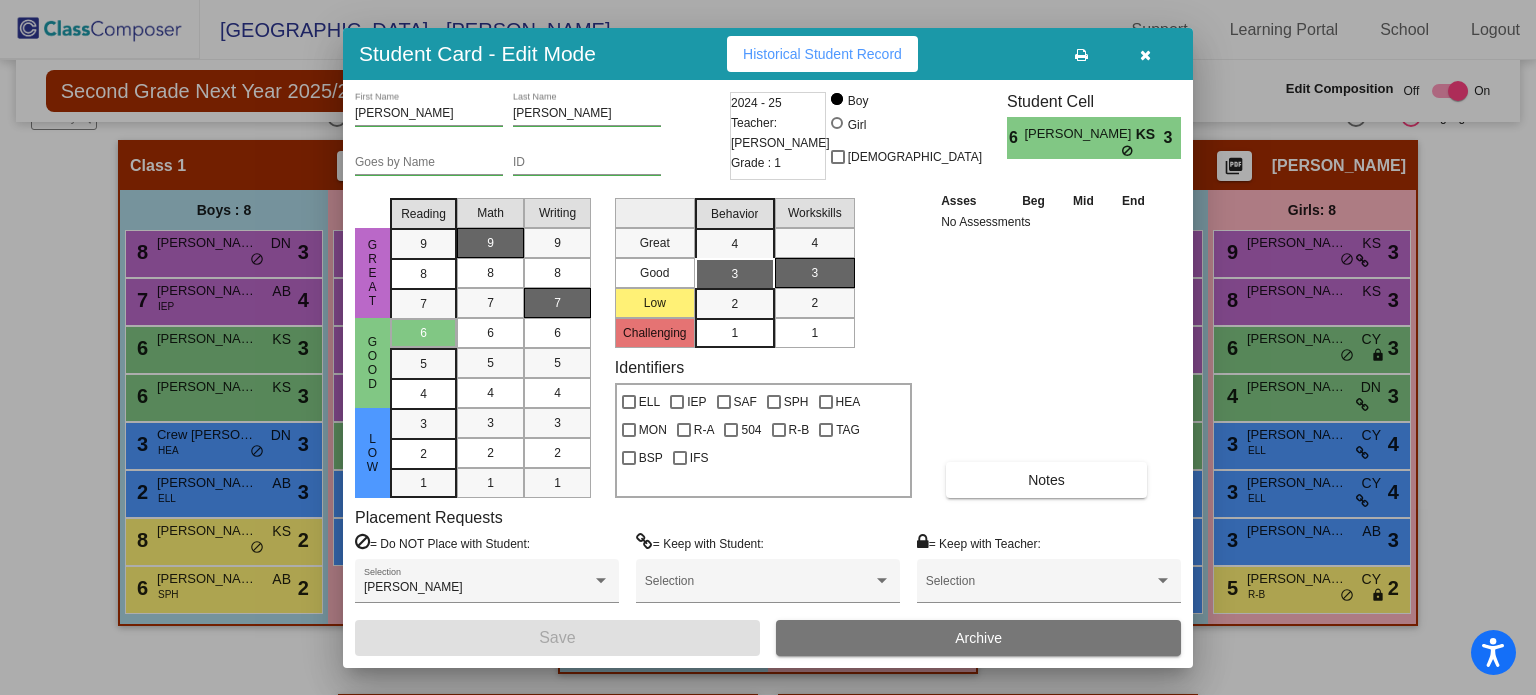 click at bounding box center (1145, 54) 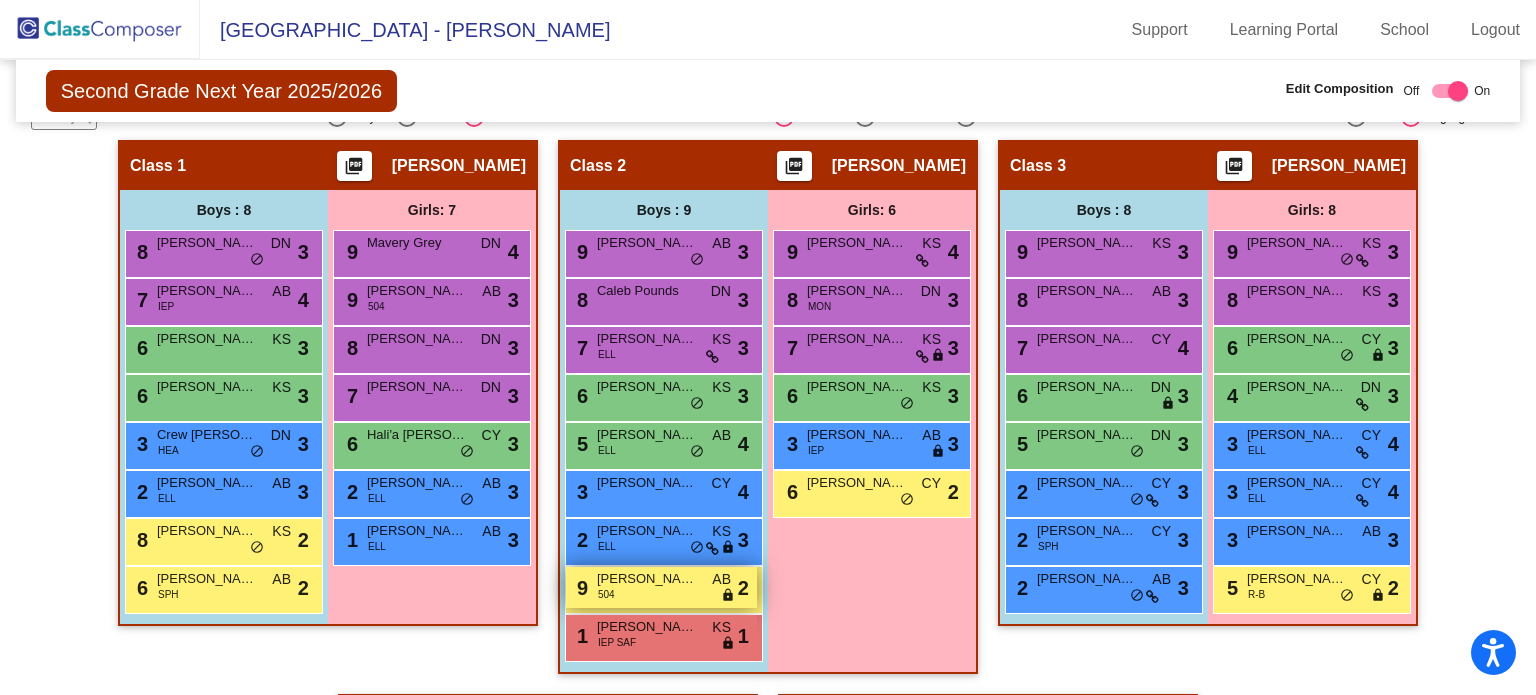 click on "[PERSON_NAME]" at bounding box center [647, 579] 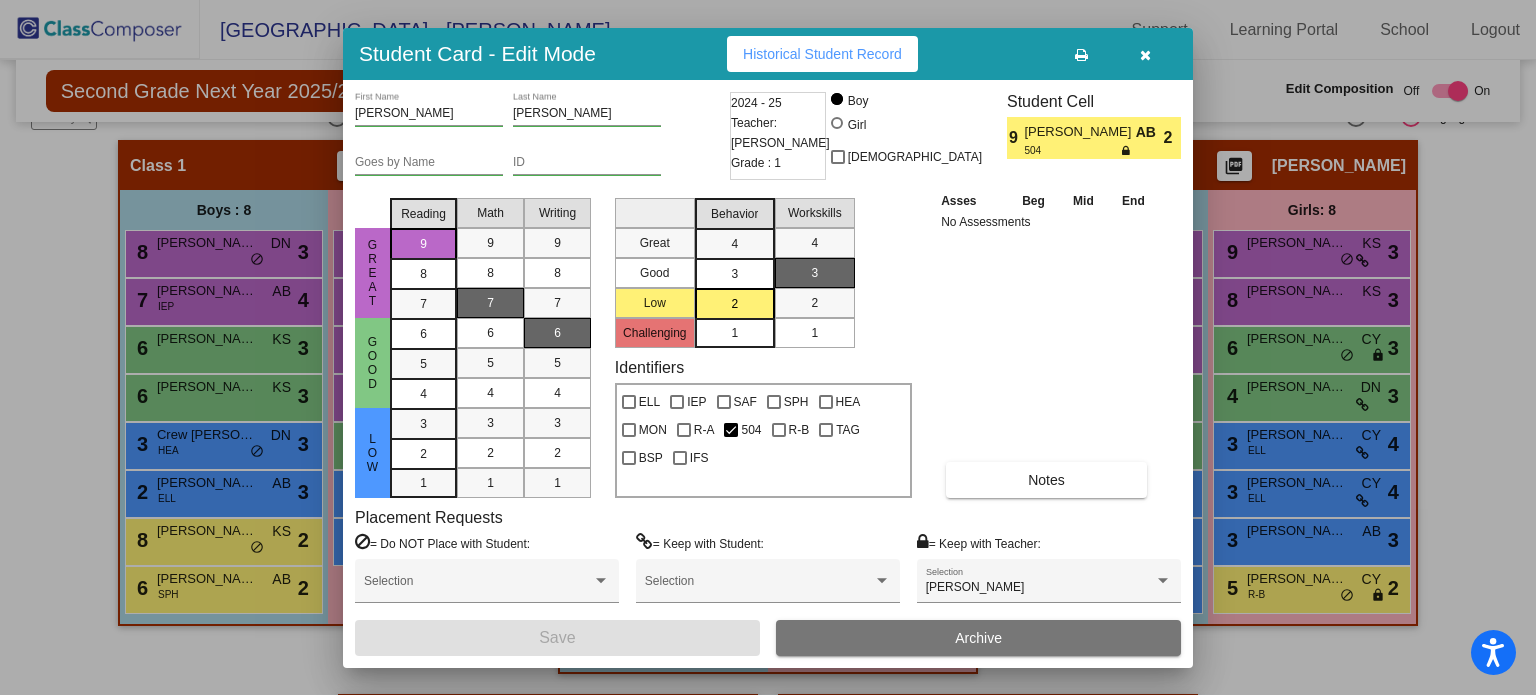 click at bounding box center (1145, 54) 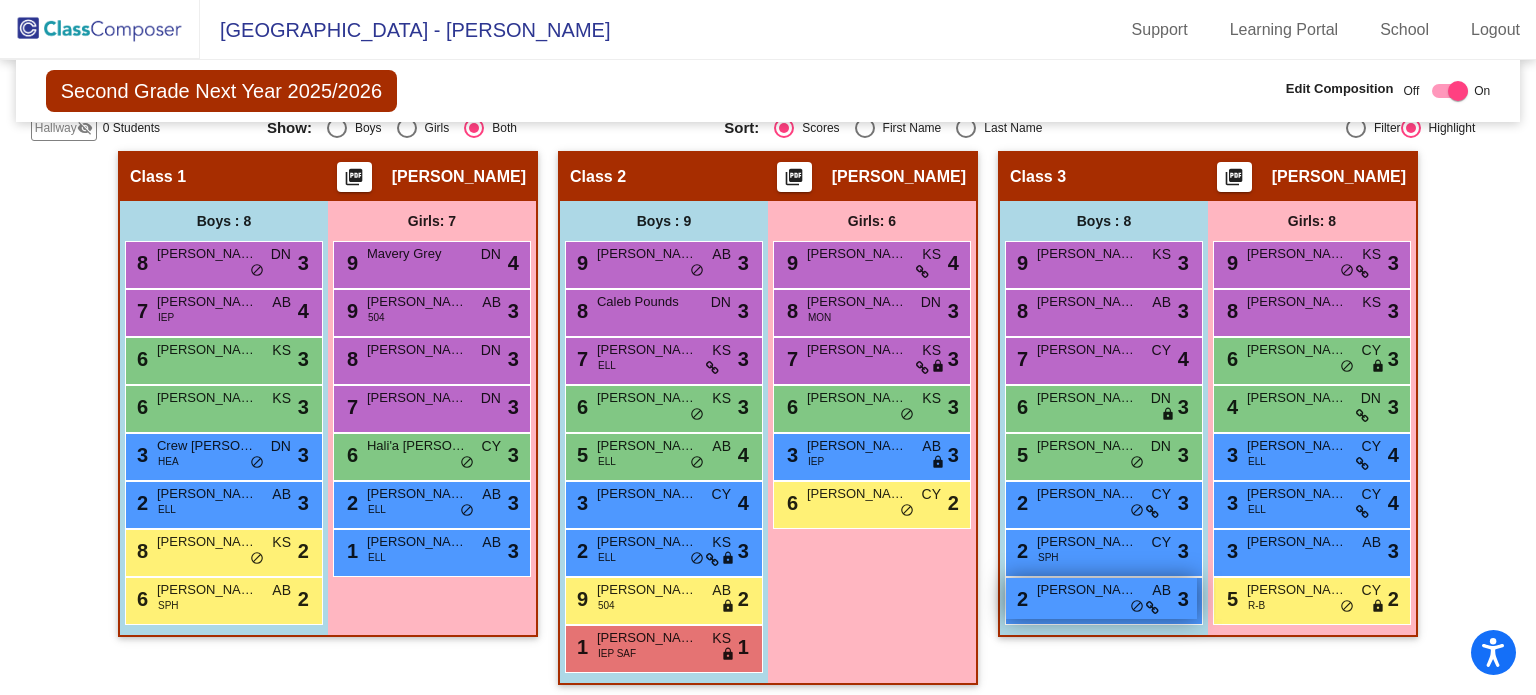 scroll, scrollTop: 414, scrollLeft: 0, axis: vertical 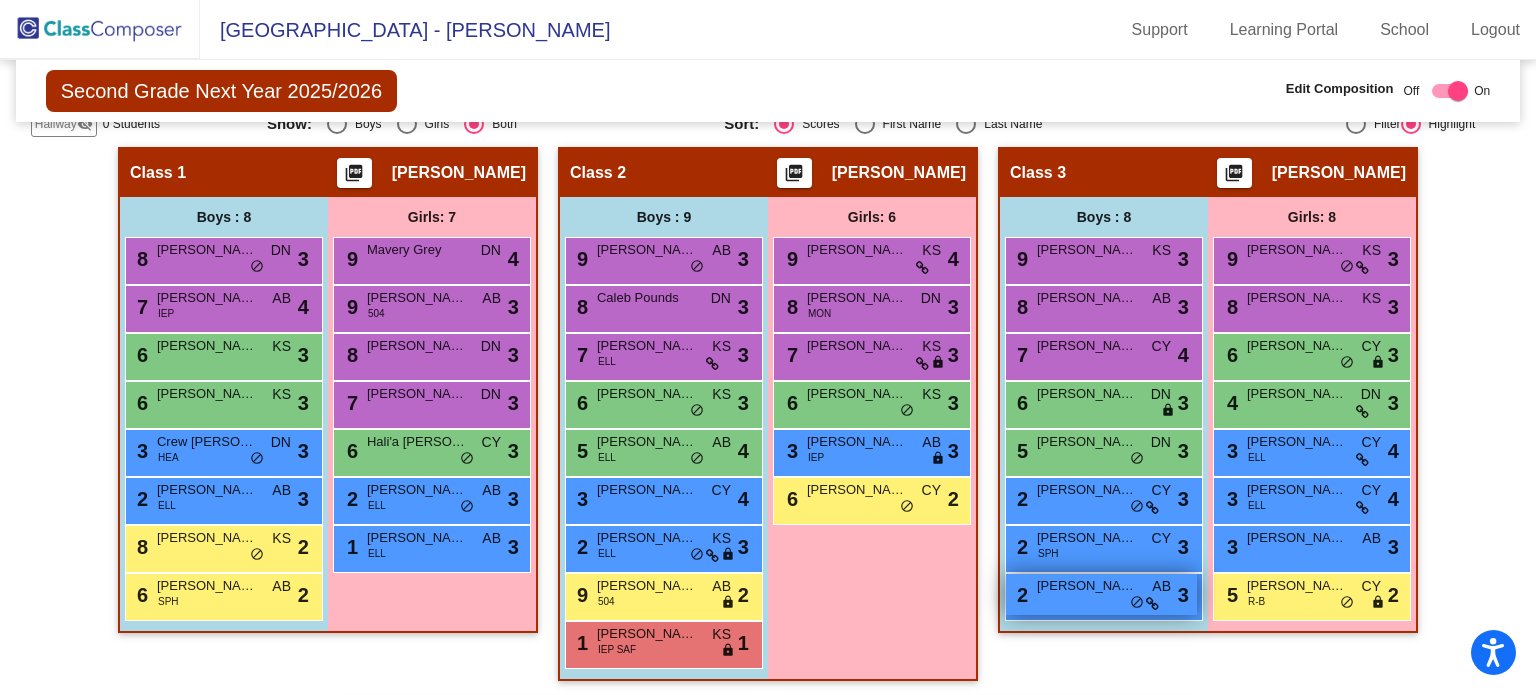 click on "[PERSON_NAME]" at bounding box center (1087, 586) 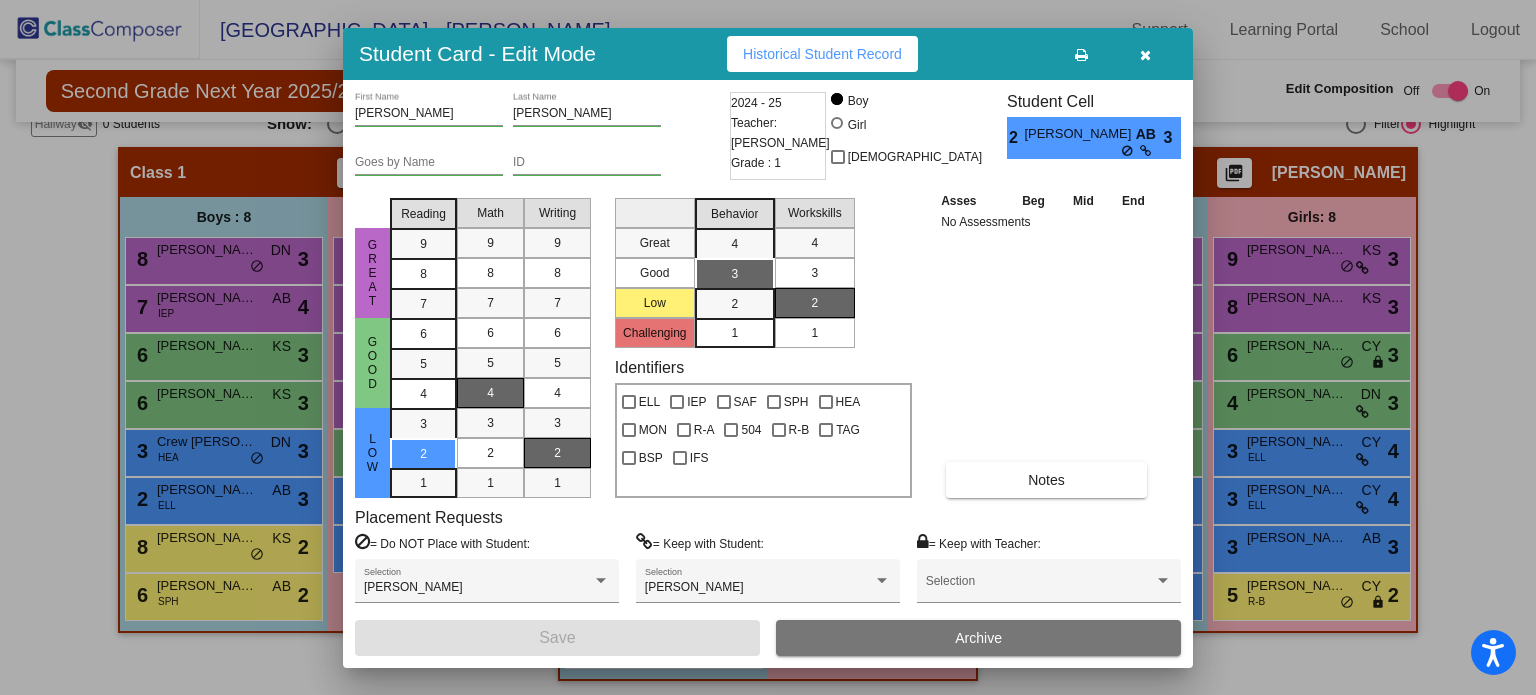 click at bounding box center (1145, 55) 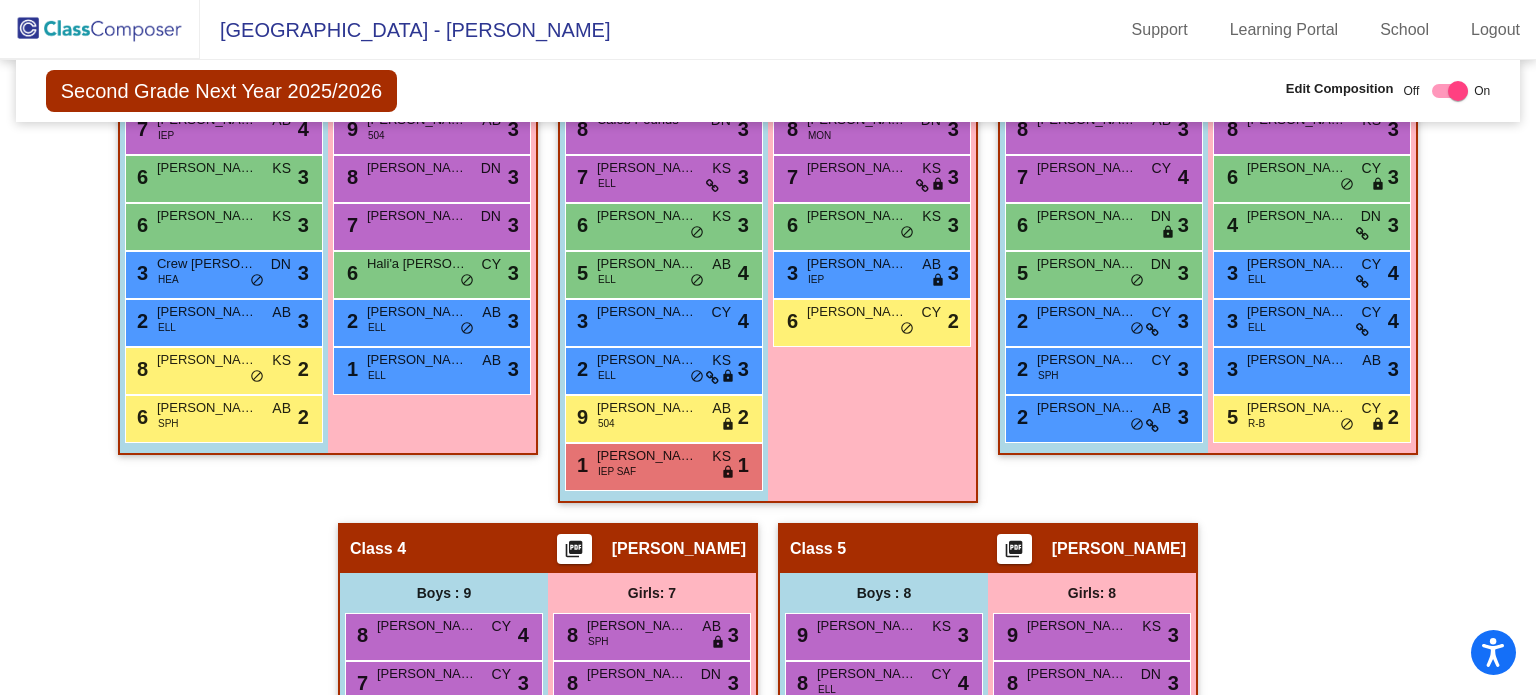 scroll, scrollTop: 0, scrollLeft: 0, axis: both 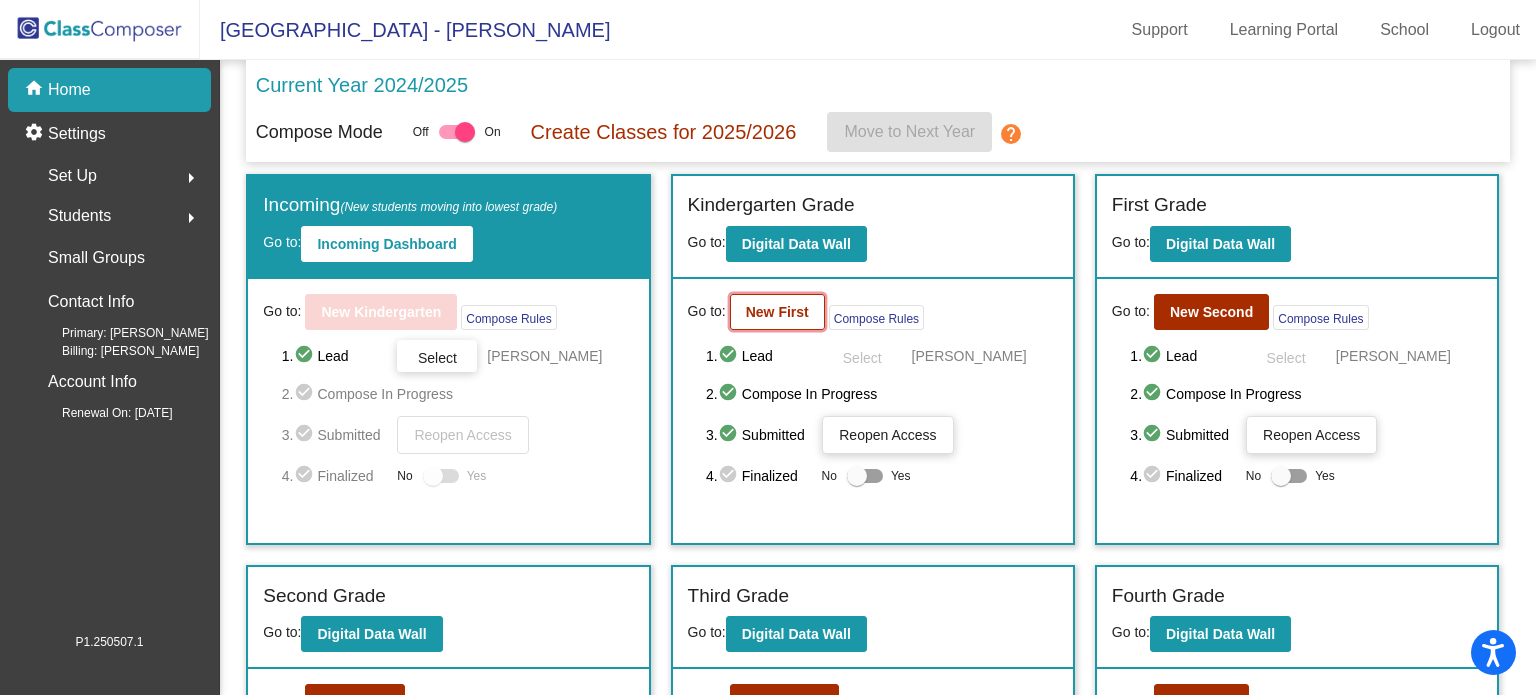 click on "New First" 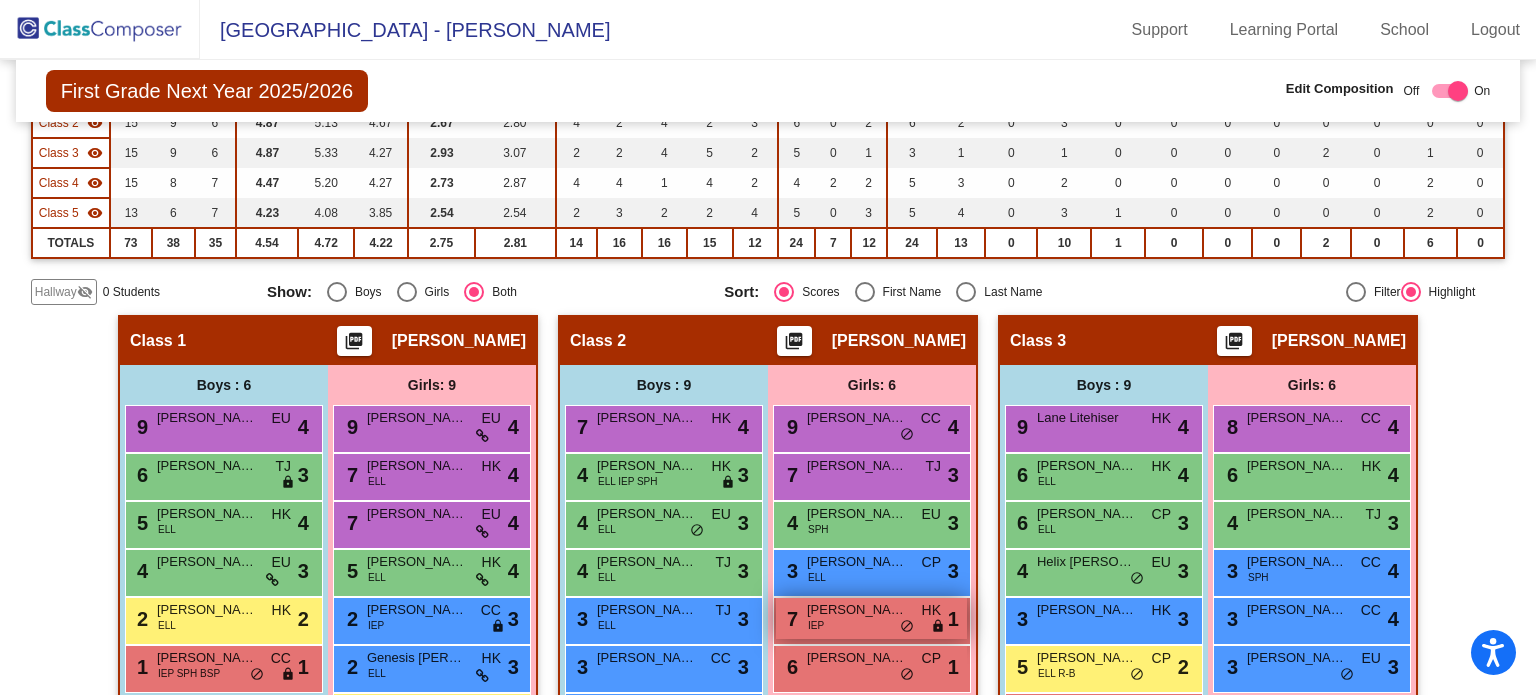 scroll, scrollTop: 0, scrollLeft: 0, axis: both 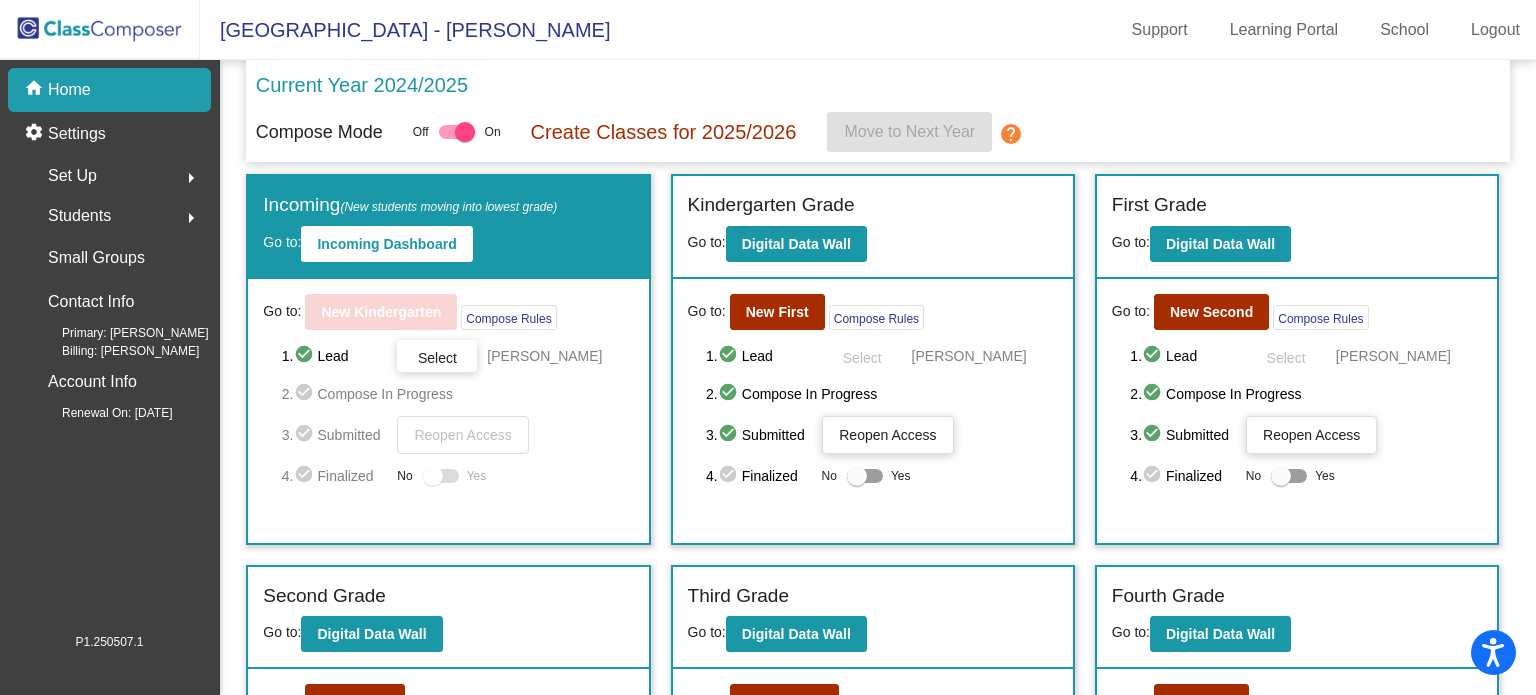 click on "Go to:  New Second  Compose Rules     1.  check_circle  Lead   Select  [PERSON_NAME]  2.  check_circle  Compose In Progress   3.  check_circle  Submitted   Reopen Access   4.  check_circle  Finalized  No   Yes" 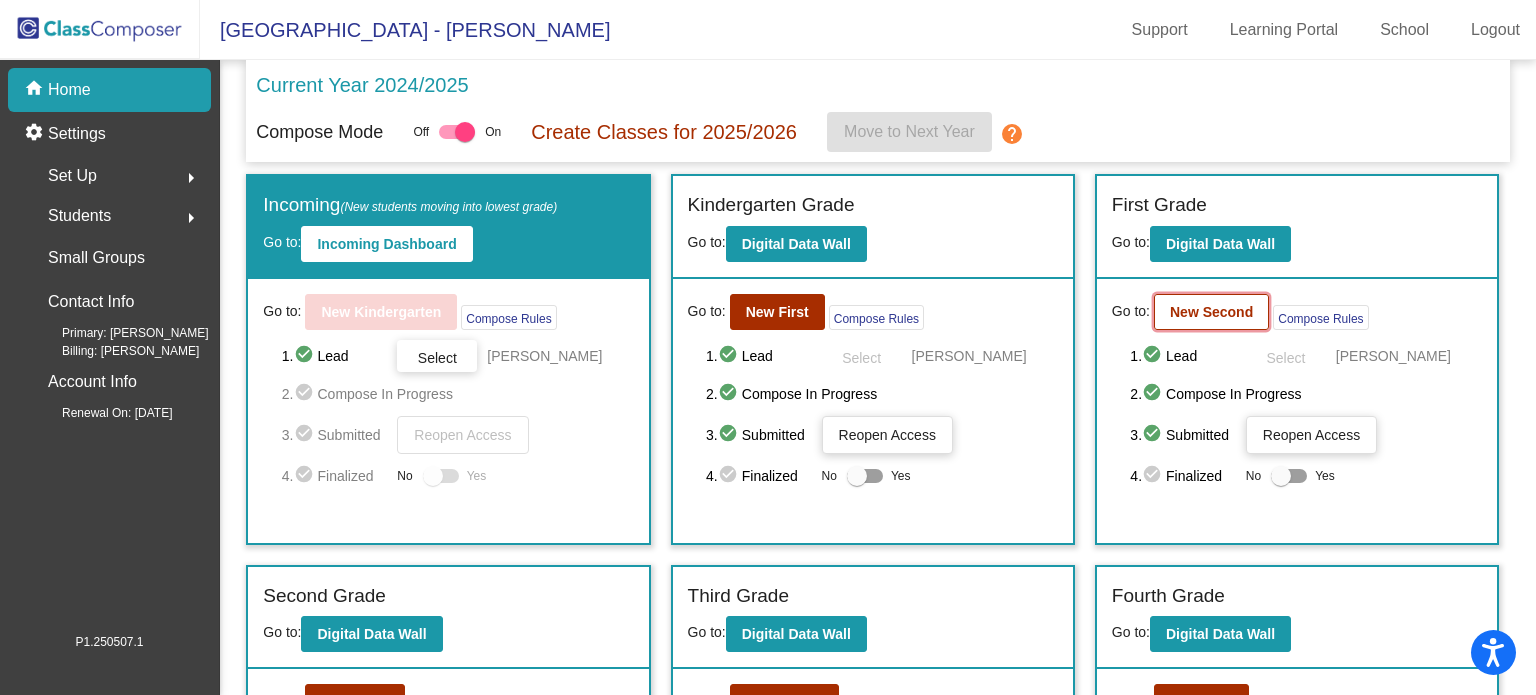 click on "New Second" 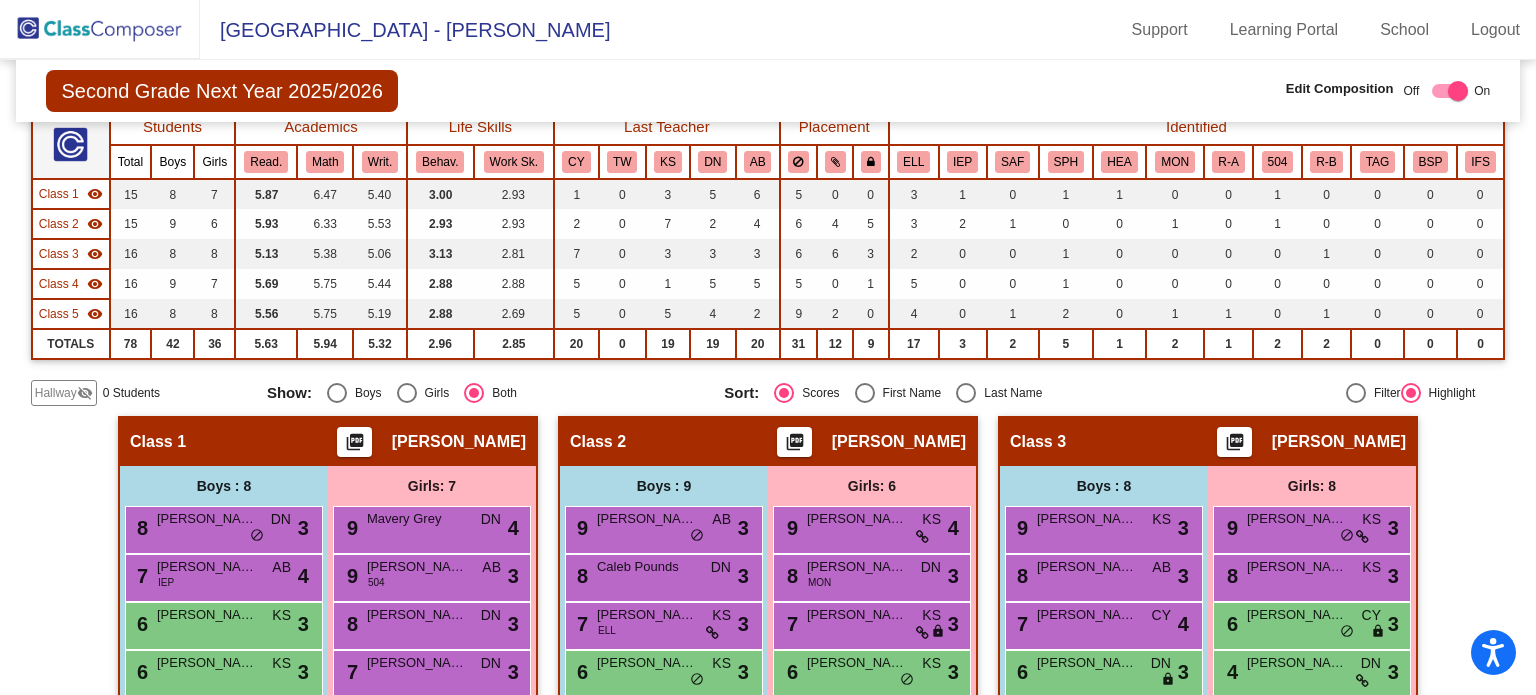 scroll, scrollTop: 0, scrollLeft: 0, axis: both 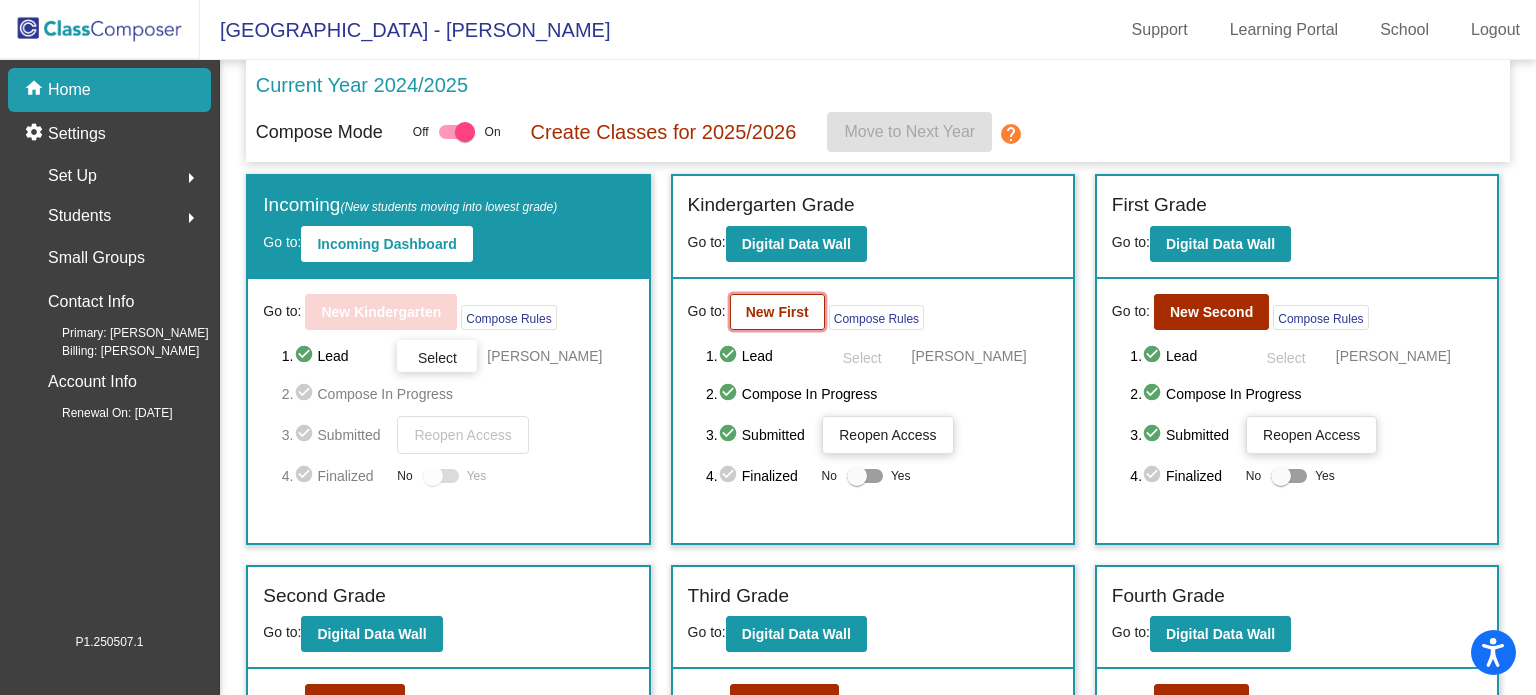 click on "New First" 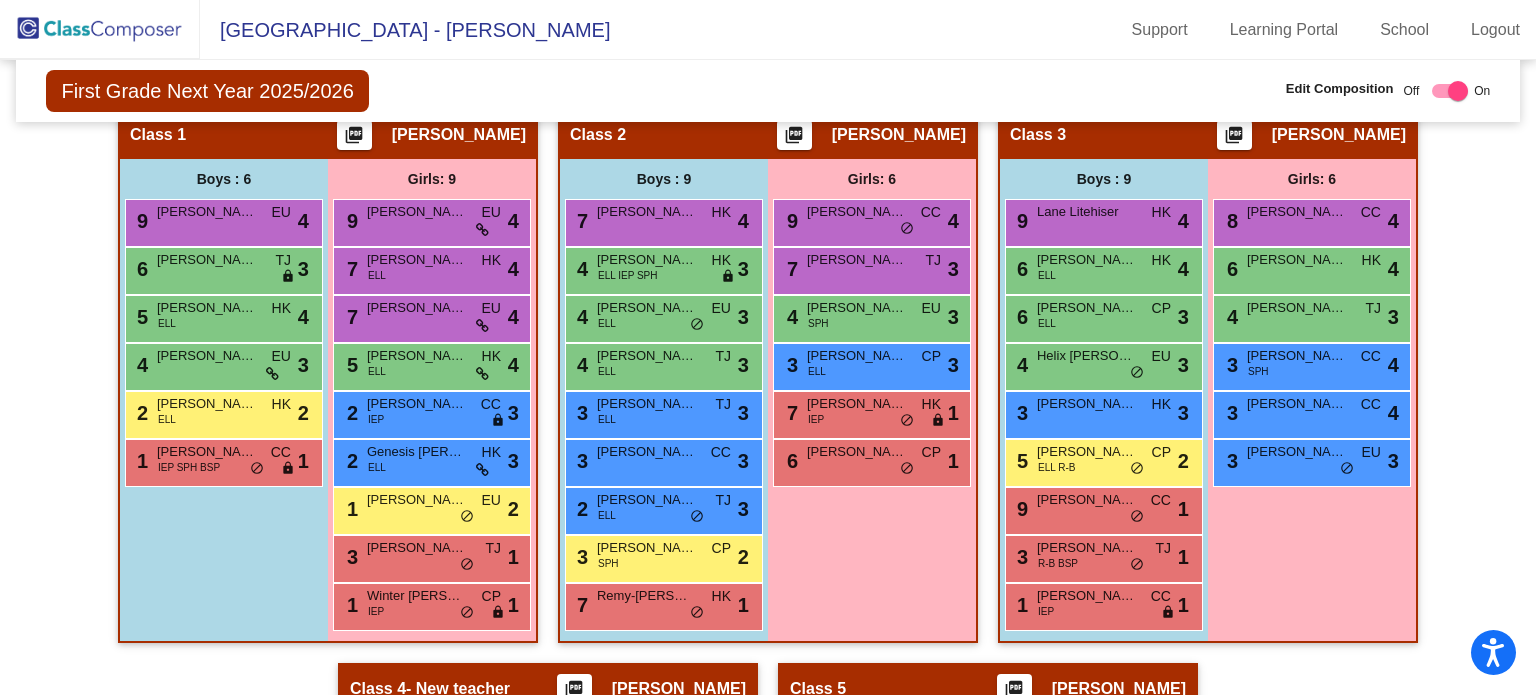 scroll, scrollTop: 0, scrollLeft: 0, axis: both 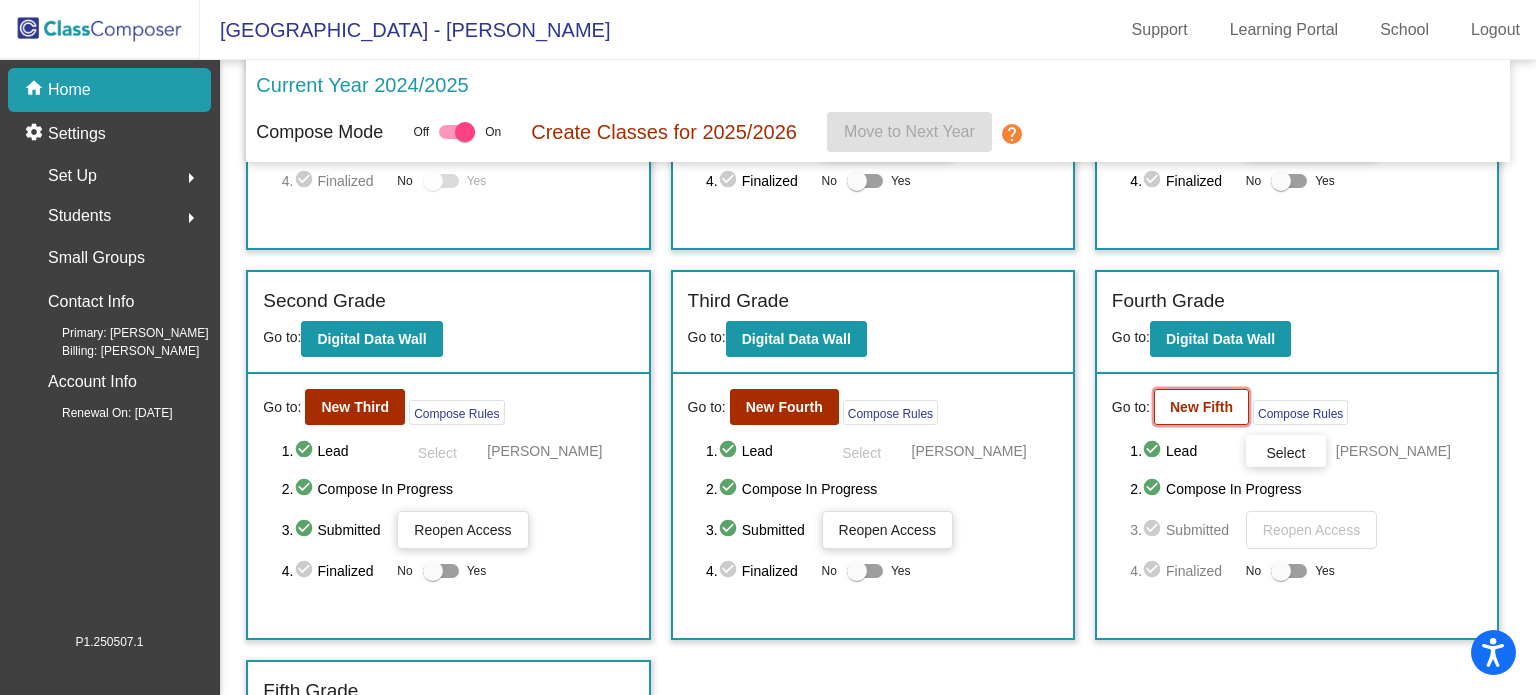 click on "New Fifth" 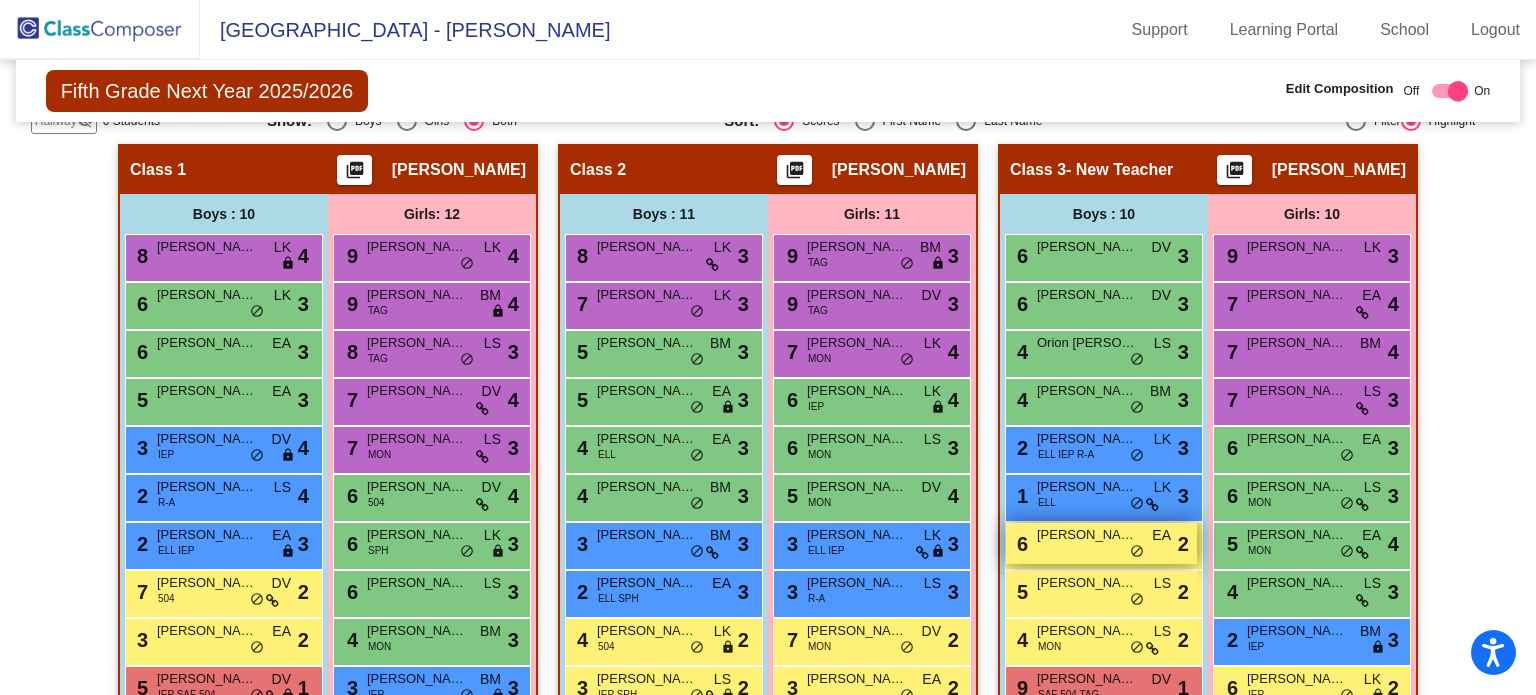 scroll, scrollTop: 420, scrollLeft: 0, axis: vertical 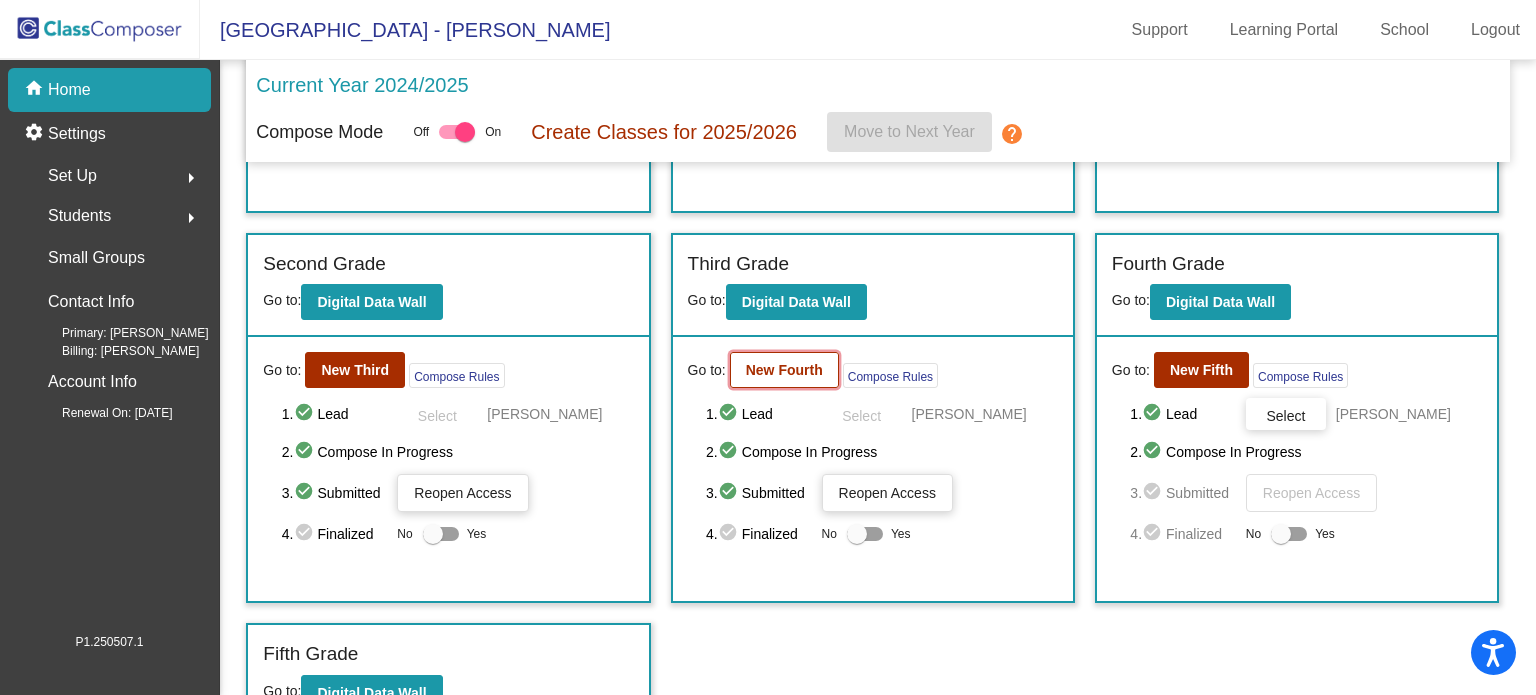 click on "New Fourth" 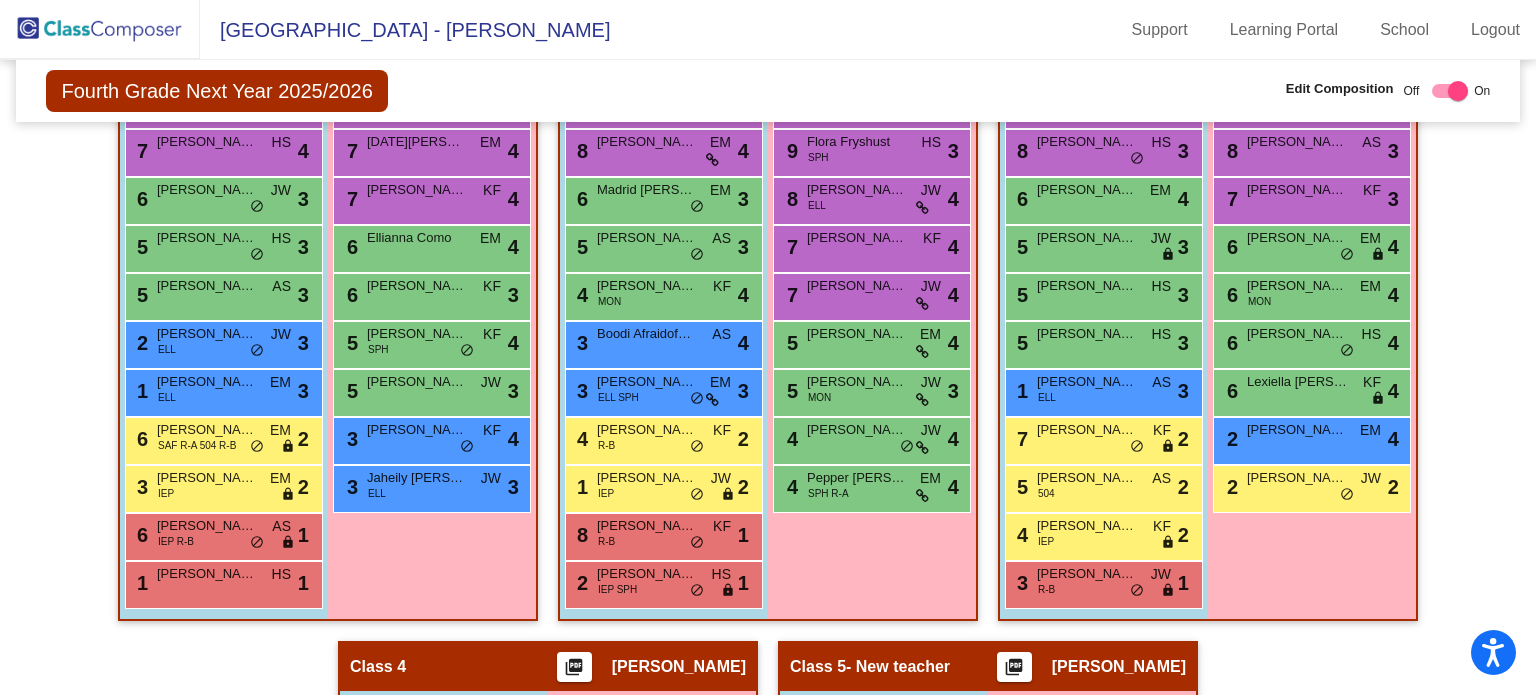scroll, scrollTop: 569, scrollLeft: 0, axis: vertical 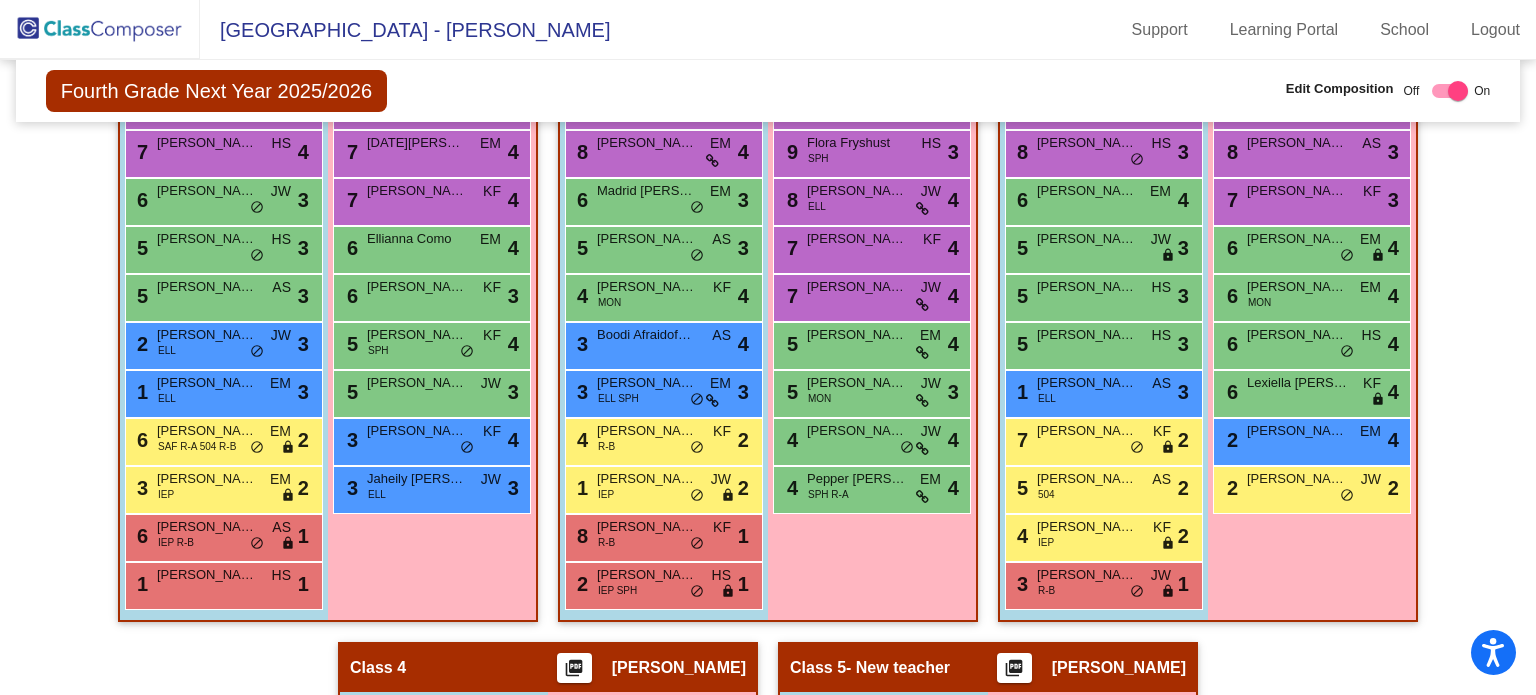 drag, startPoint x: 525, startPoint y: 403, endPoint x: 486, endPoint y: 102, distance: 303.51605 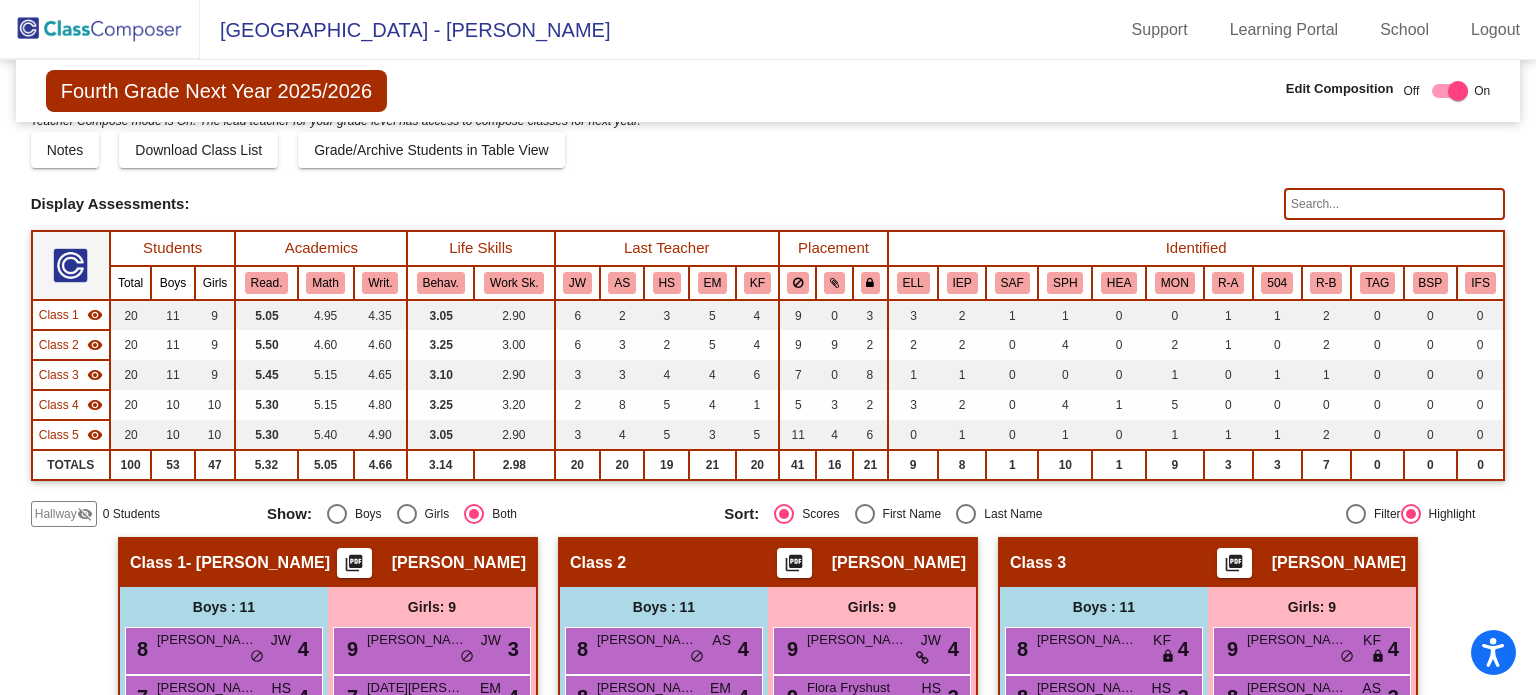 scroll, scrollTop: 0, scrollLeft: 0, axis: both 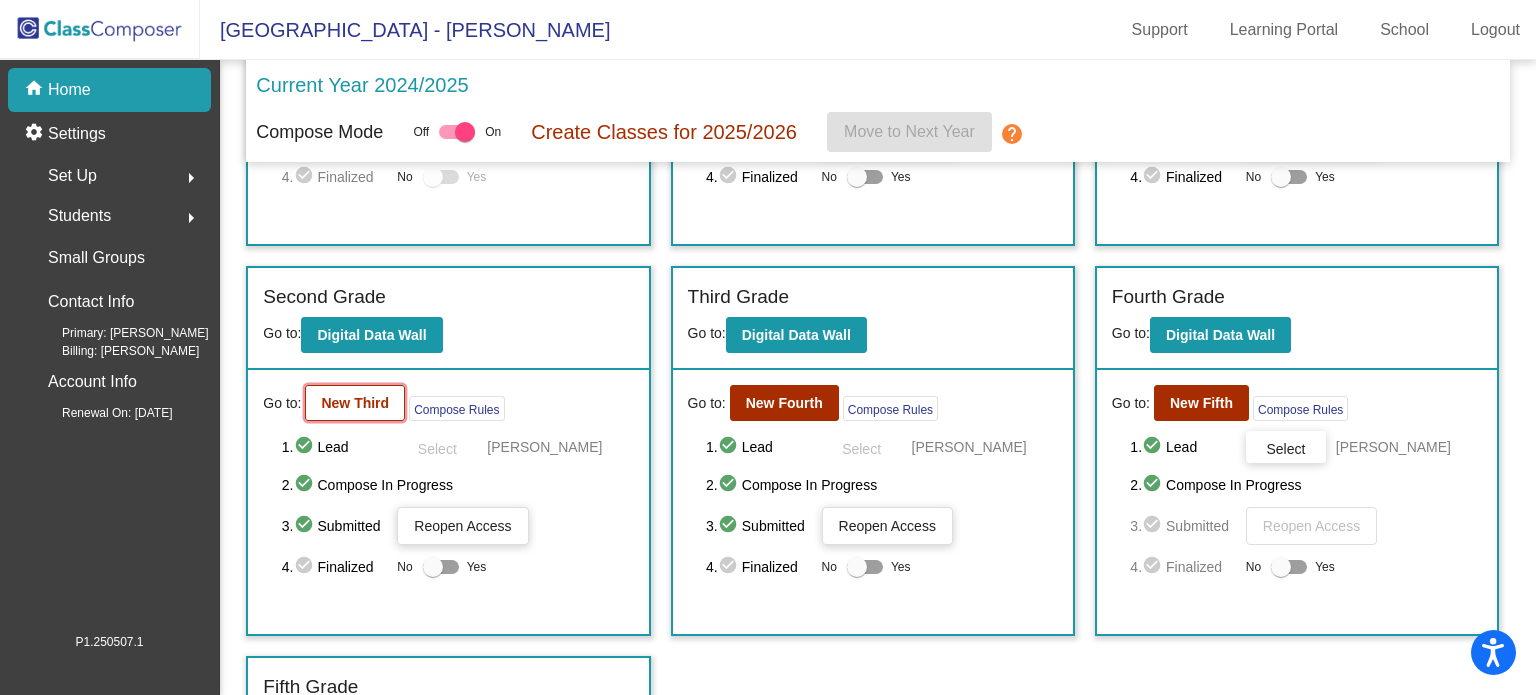 click on "New Third" 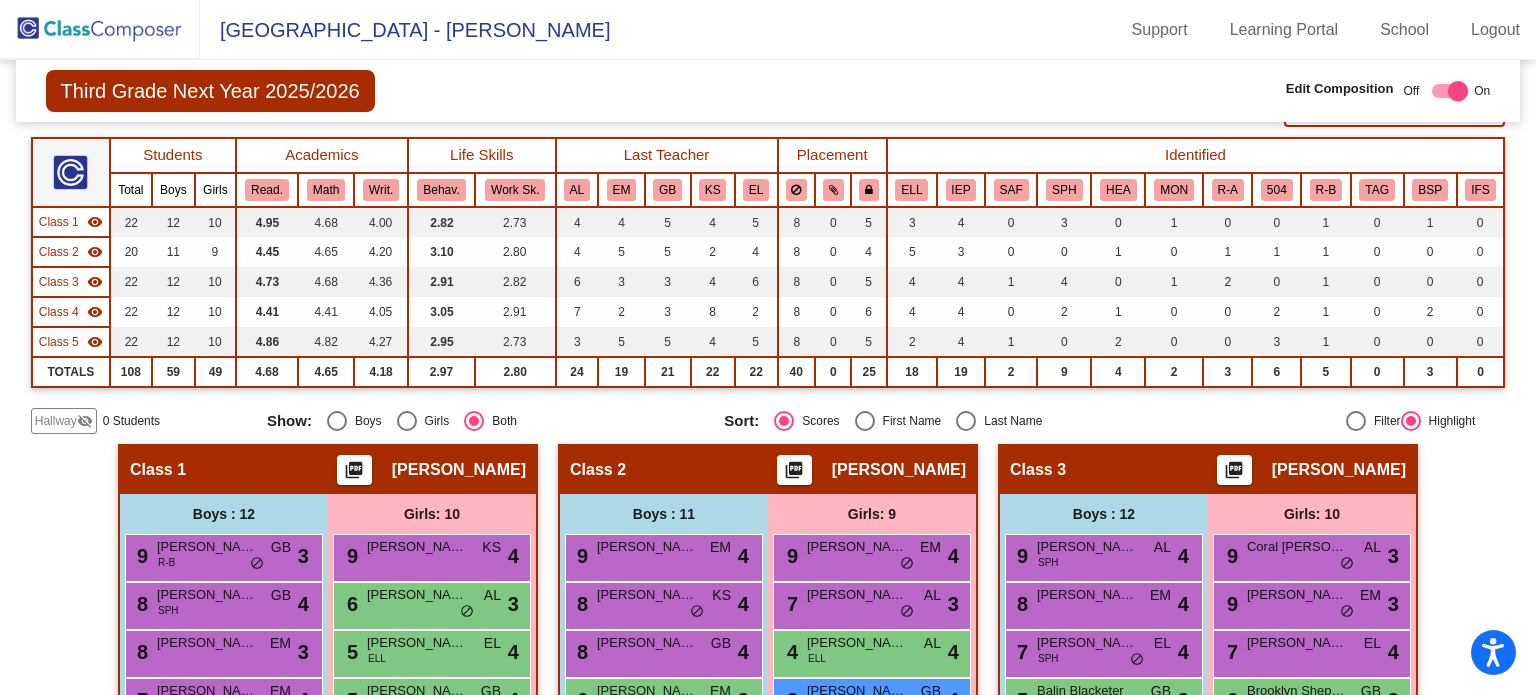 scroll, scrollTop: 0, scrollLeft: 0, axis: both 